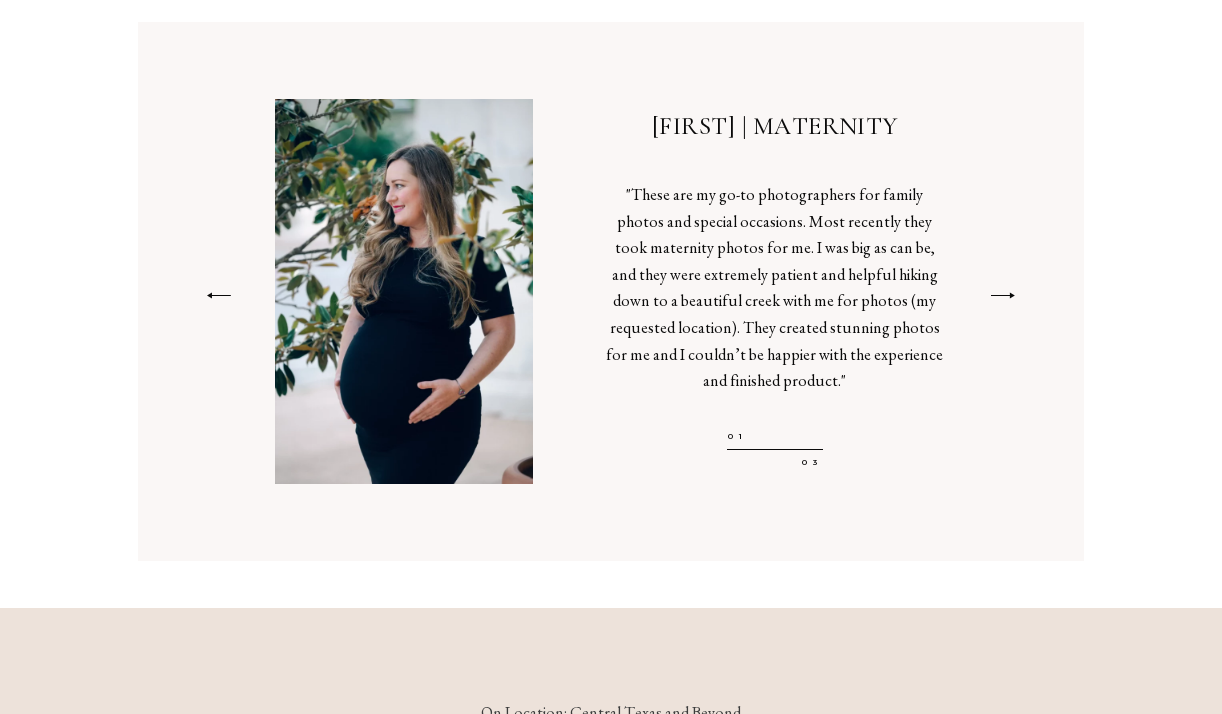 scroll, scrollTop: 3915, scrollLeft: 0, axis: vertical 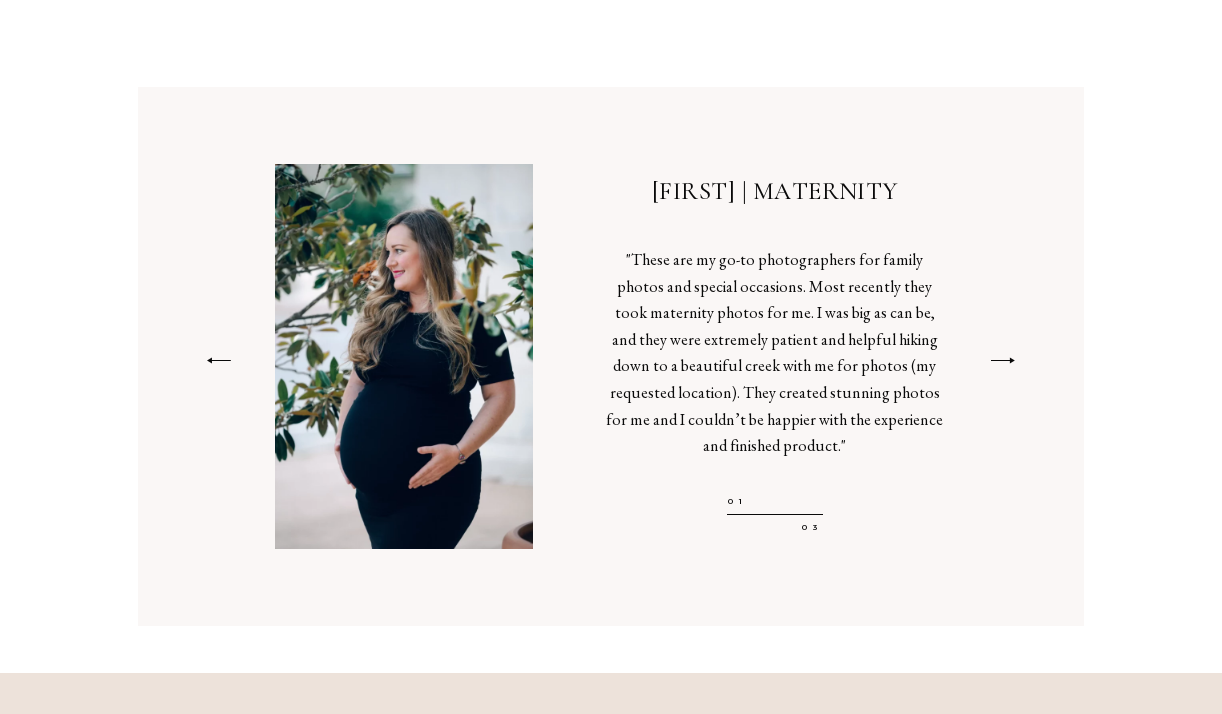 click at bounding box center [1003, 361] 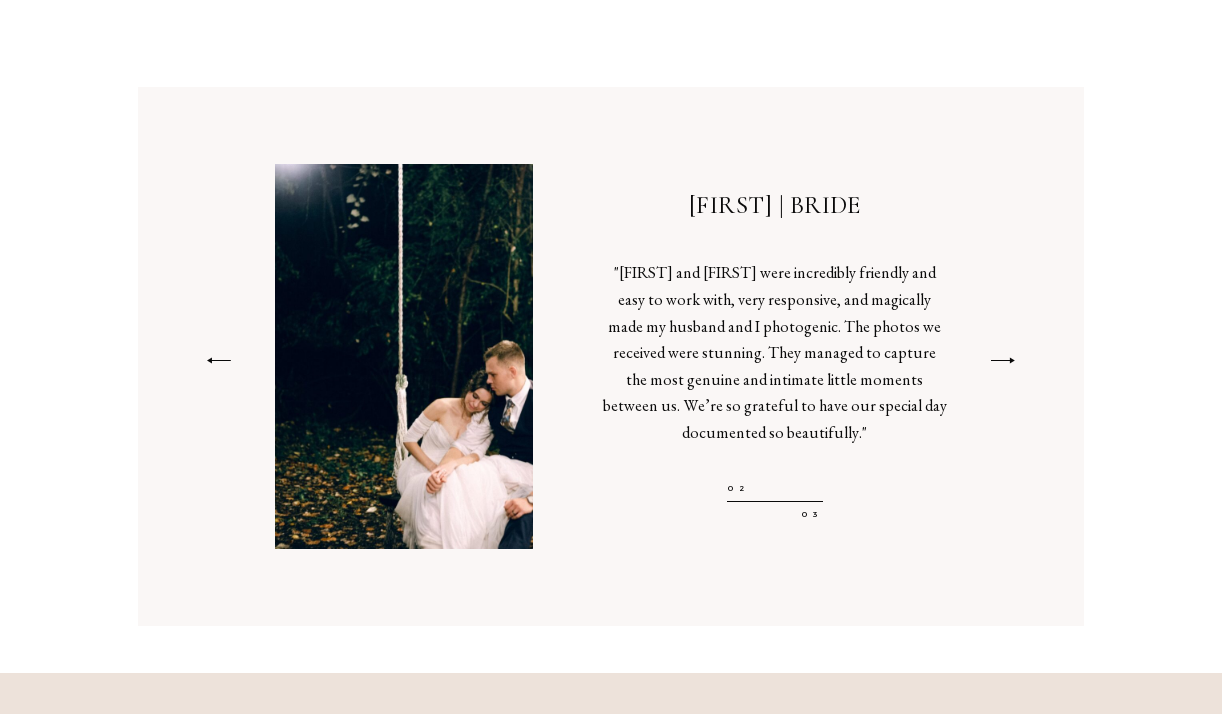 click at bounding box center [218, 361] 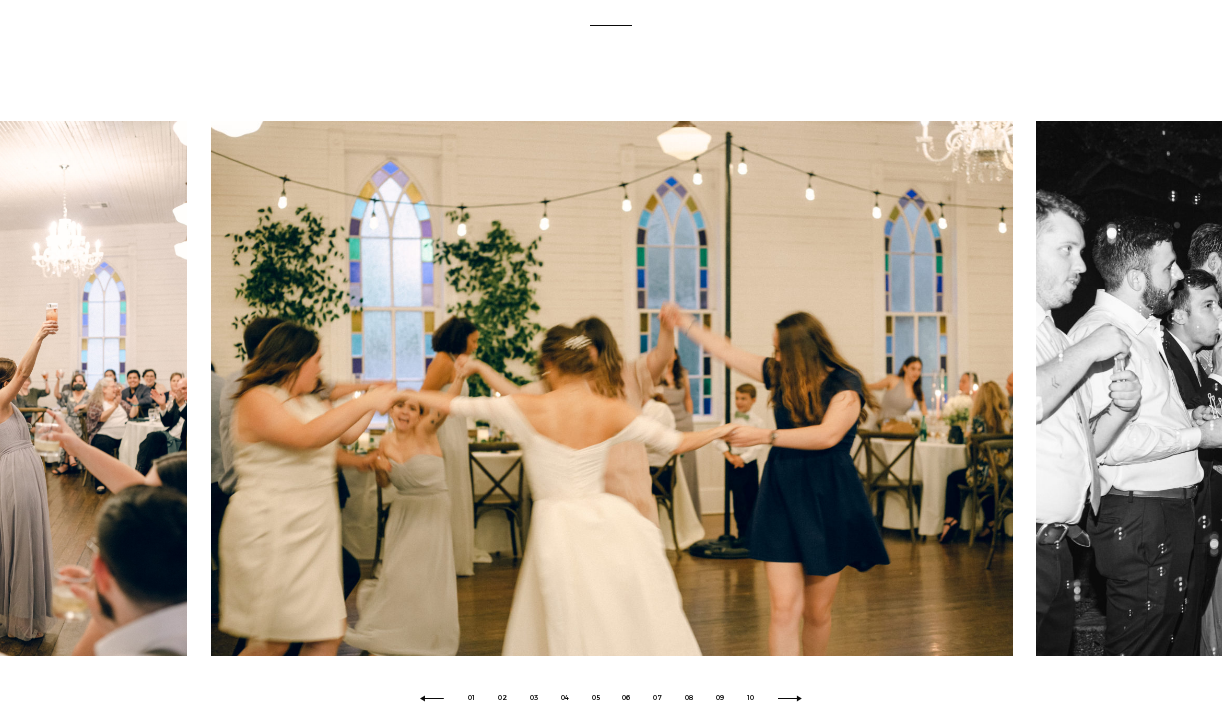 scroll, scrollTop: 0, scrollLeft: 0, axis: both 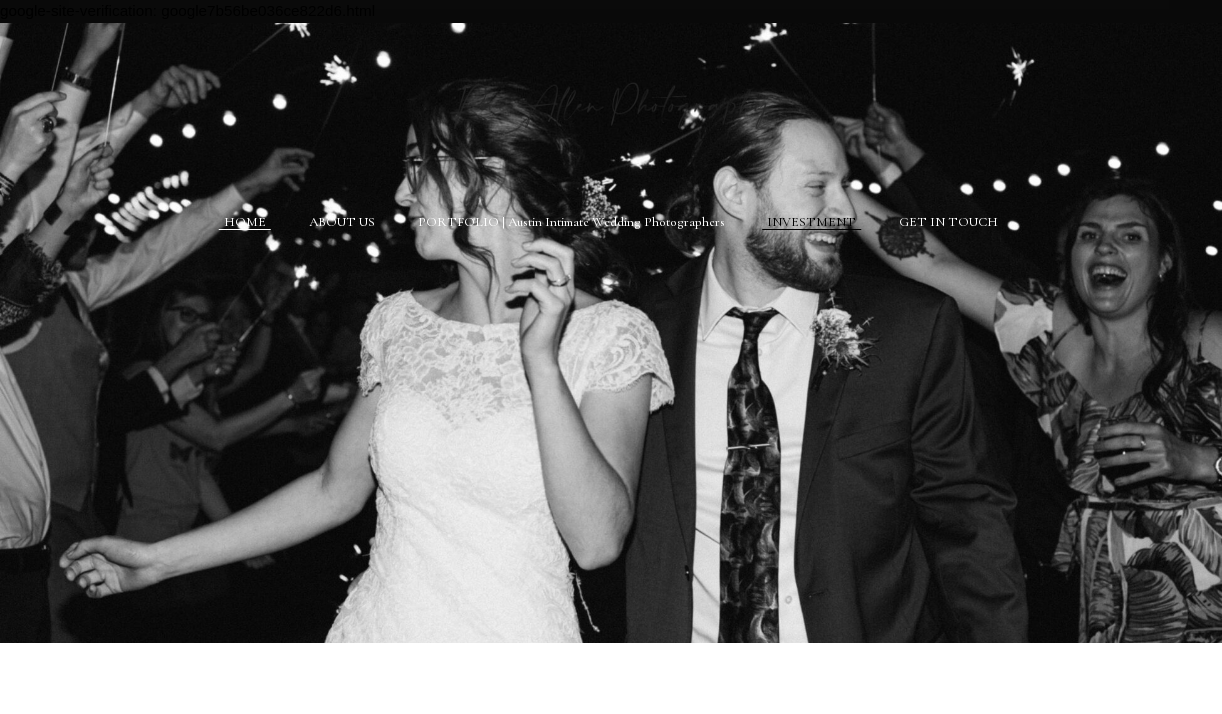 click on "INVESTMENT" at bounding box center (811, 222) 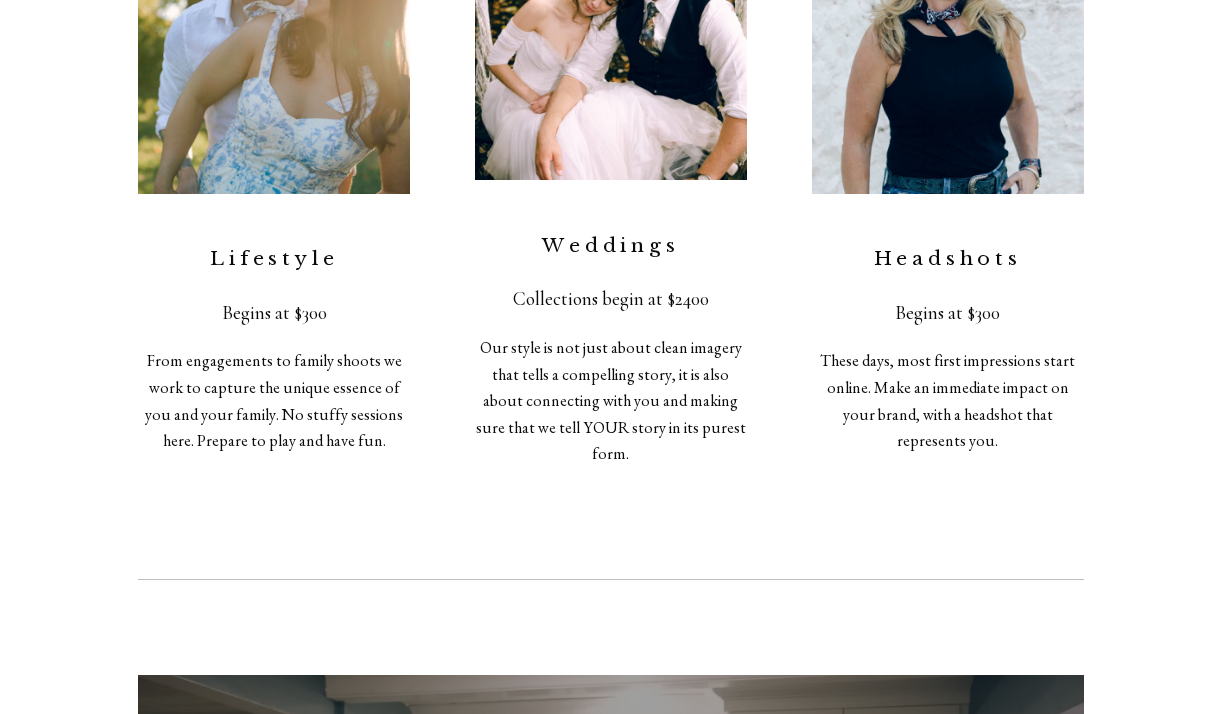 scroll, scrollTop: 1733, scrollLeft: 0, axis: vertical 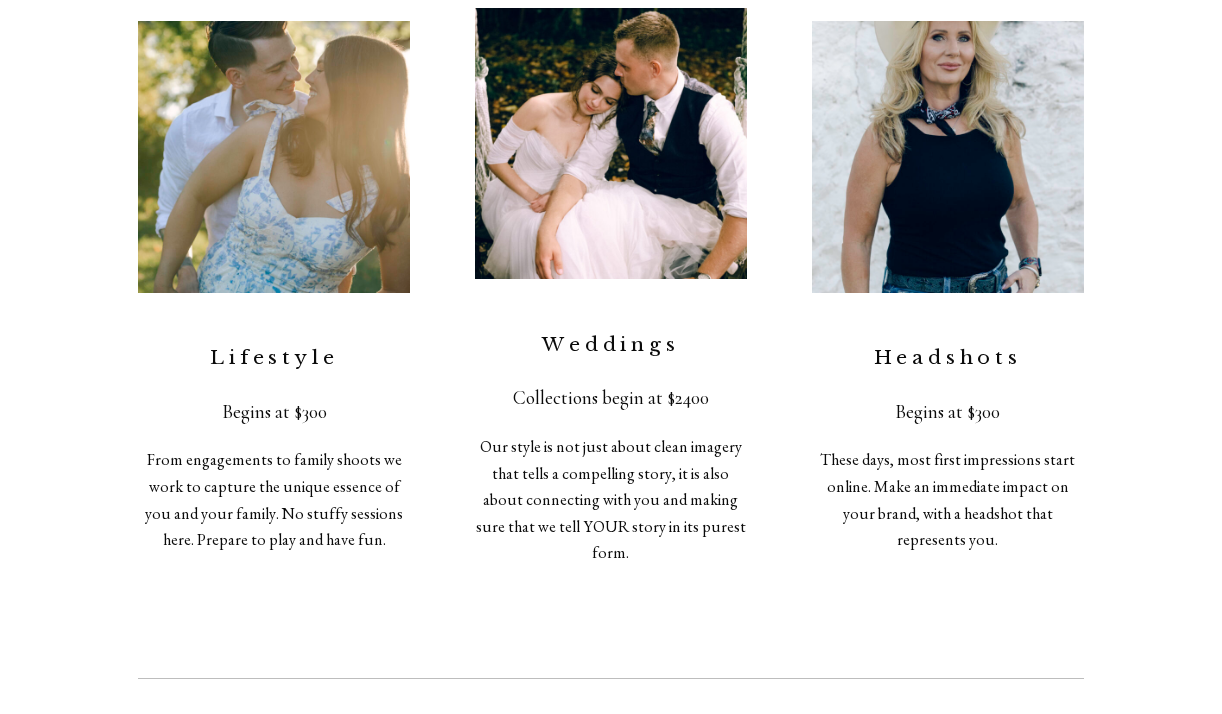 click on "Begins at $300" at bounding box center (274, 412) 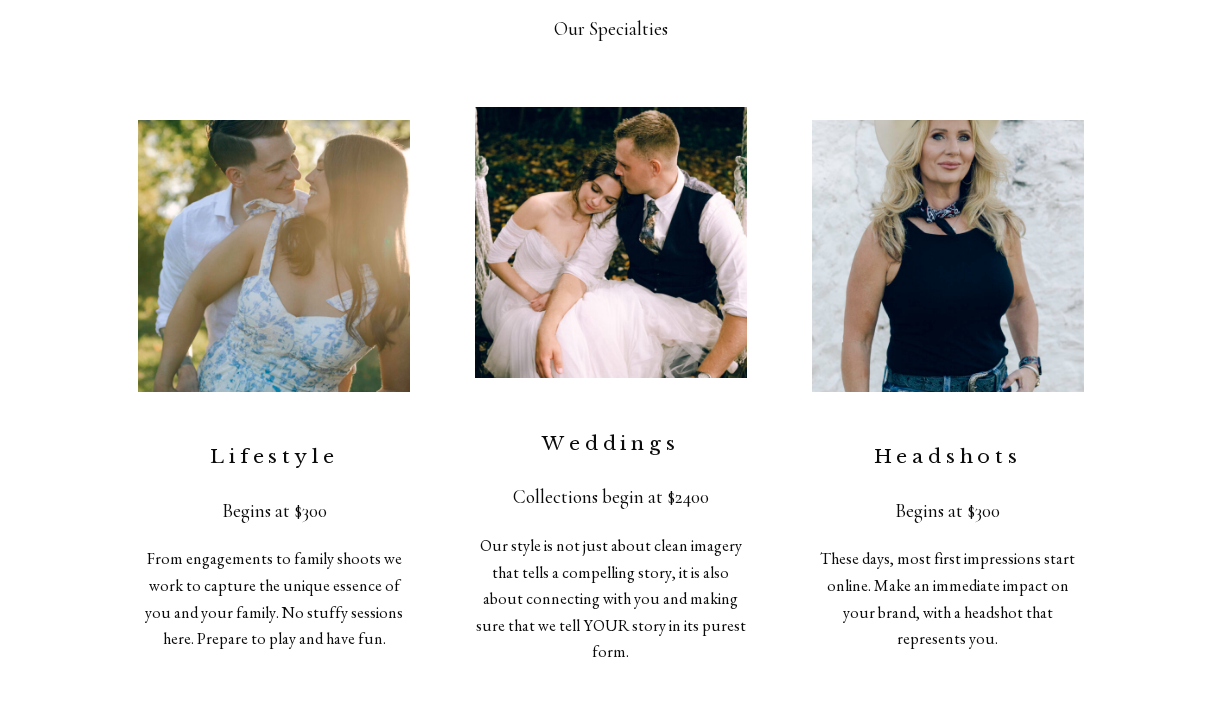 scroll, scrollTop: 1520, scrollLeft: 0, axis: vertical 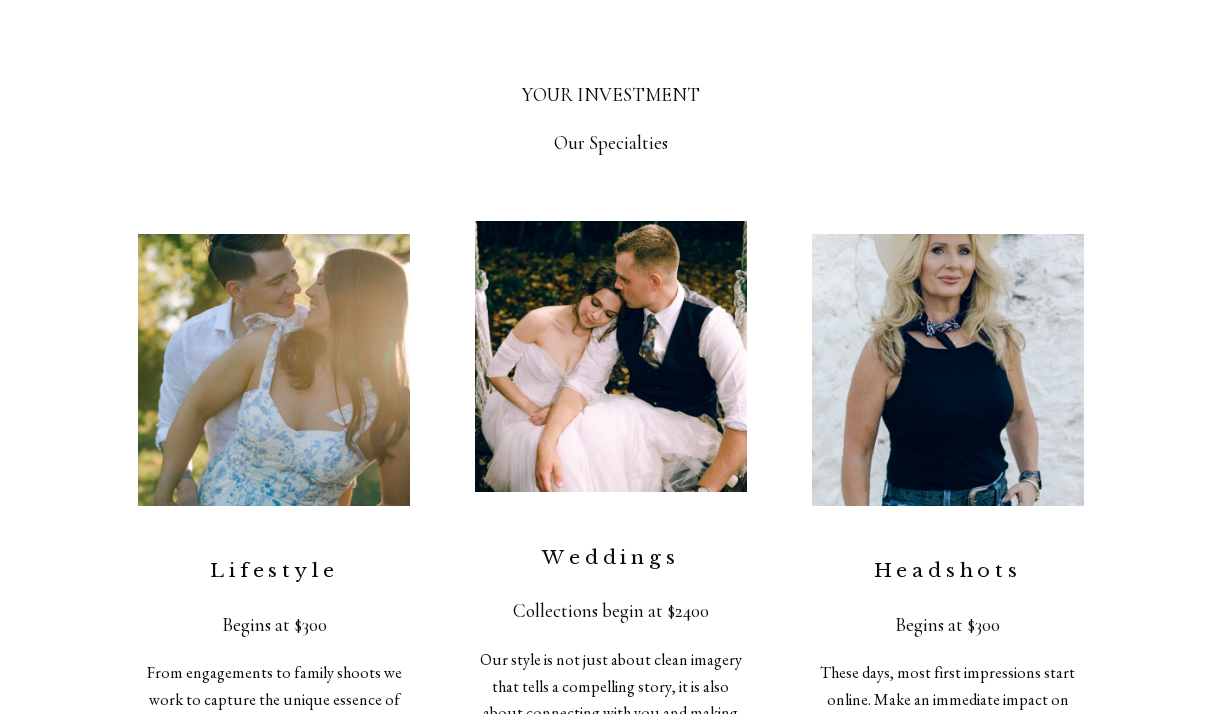 click at bounding box center (274, 370) 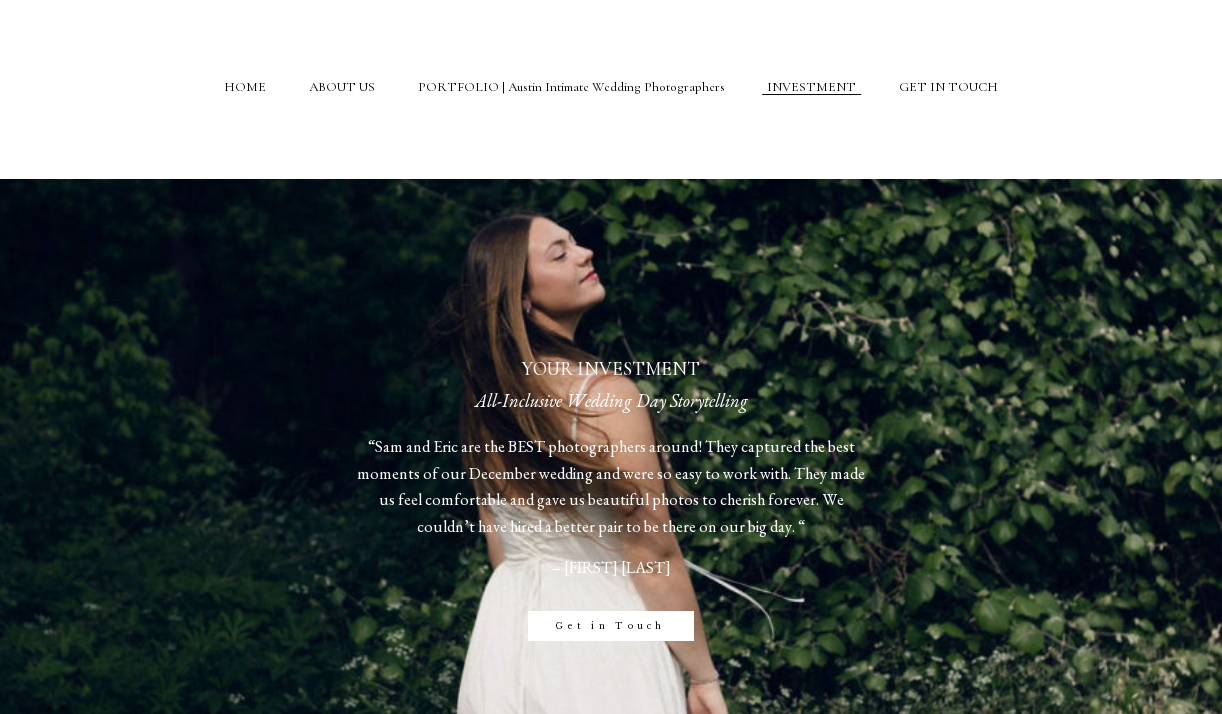 scroll, scrollTop: 29, scrollLeft: 0, axis: vertical 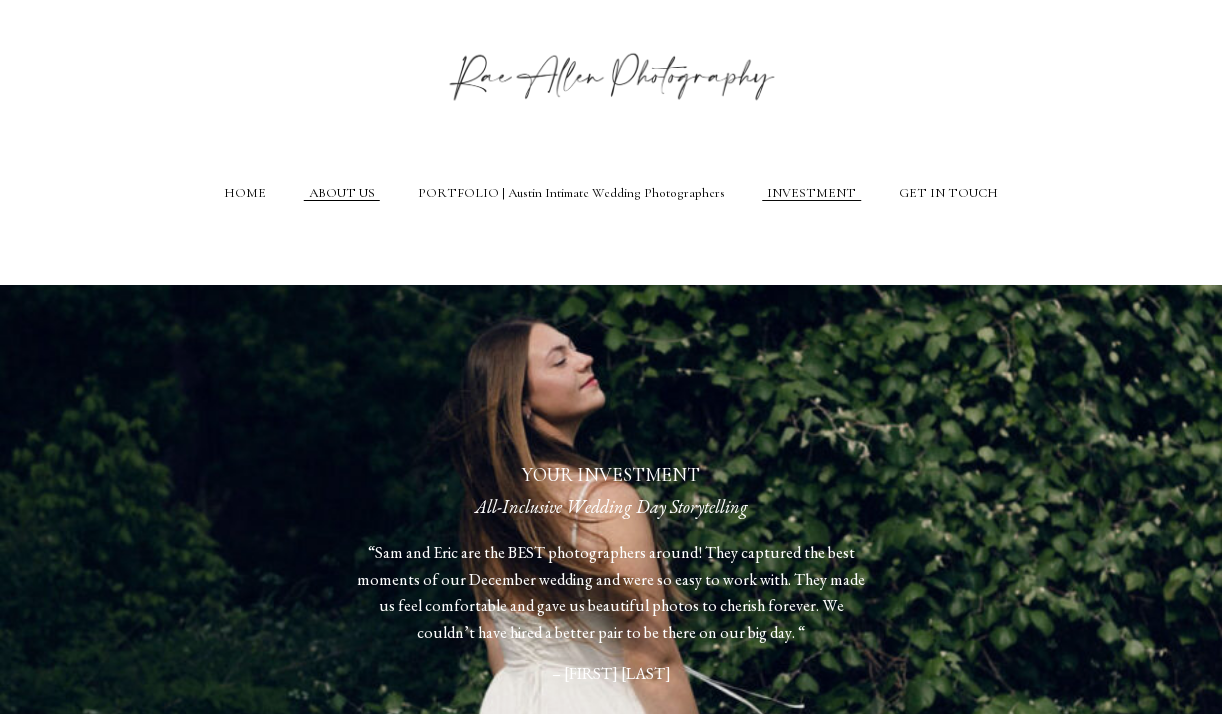 click on "ABOUT US" at bounding box center (342, 193) 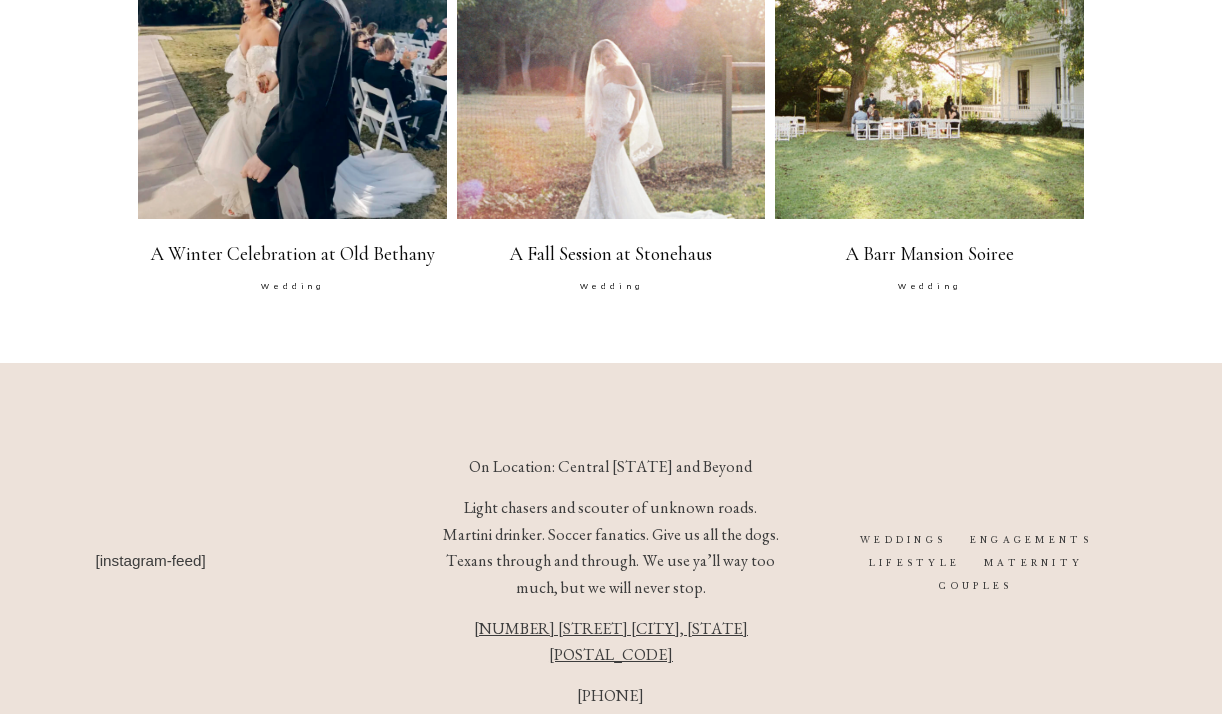 scroll, scrollTop: 2771, scrollLeft: 0, axis: vertical 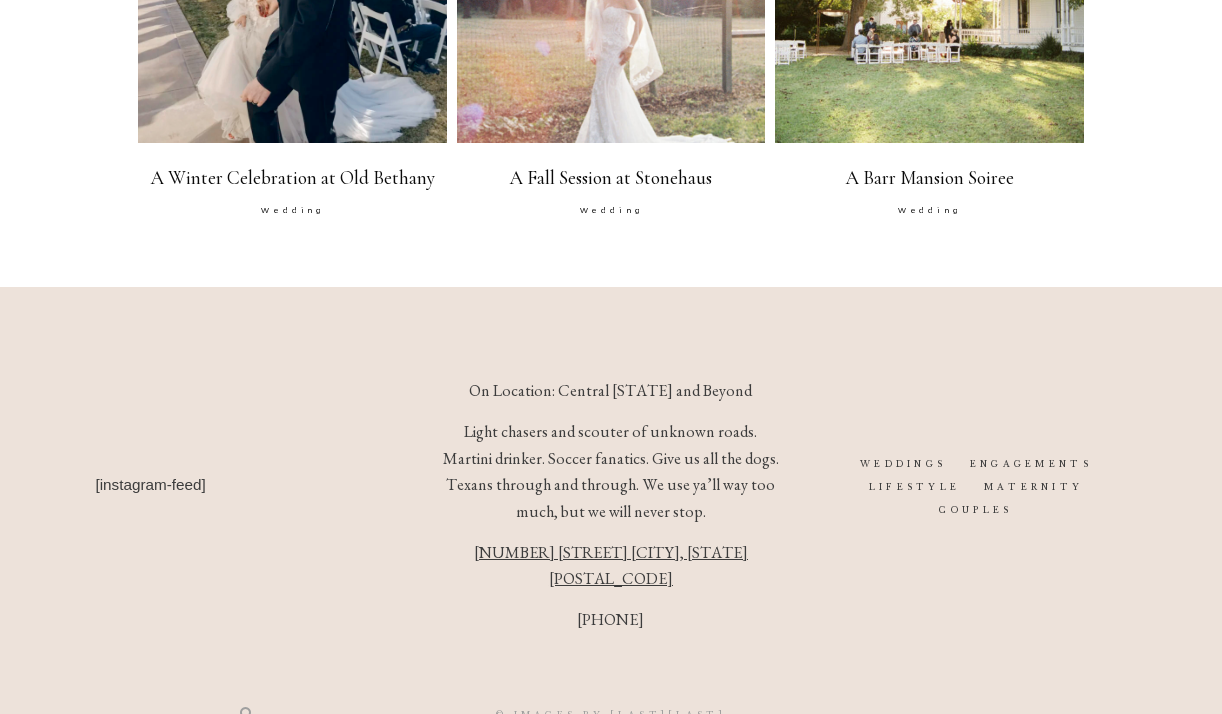 click on "WEDDINGS
ENGAGEMENTS
LIFESTYLE
MATERNITY
COUPLES" at bounding box center (976, 485) 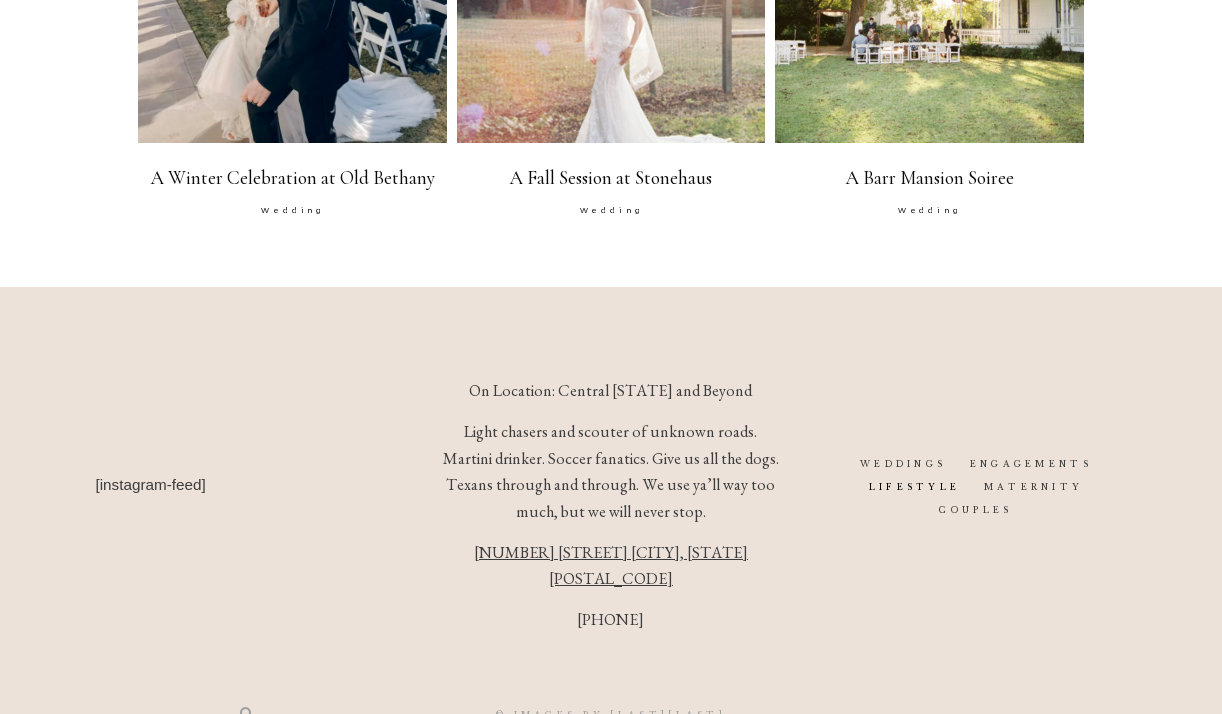 click on "LIFESTYLE" at bounding box center (915, 487) 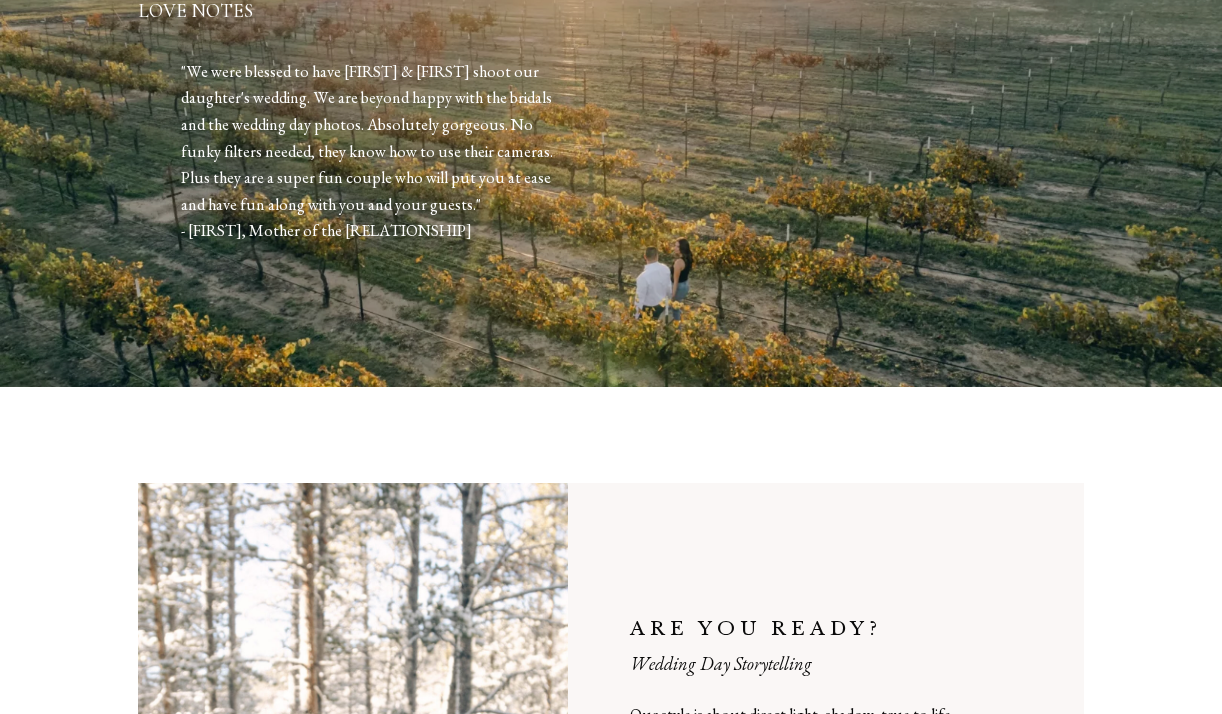 scroll, scrollTop: 0, scrollLeft: 0, axis: both 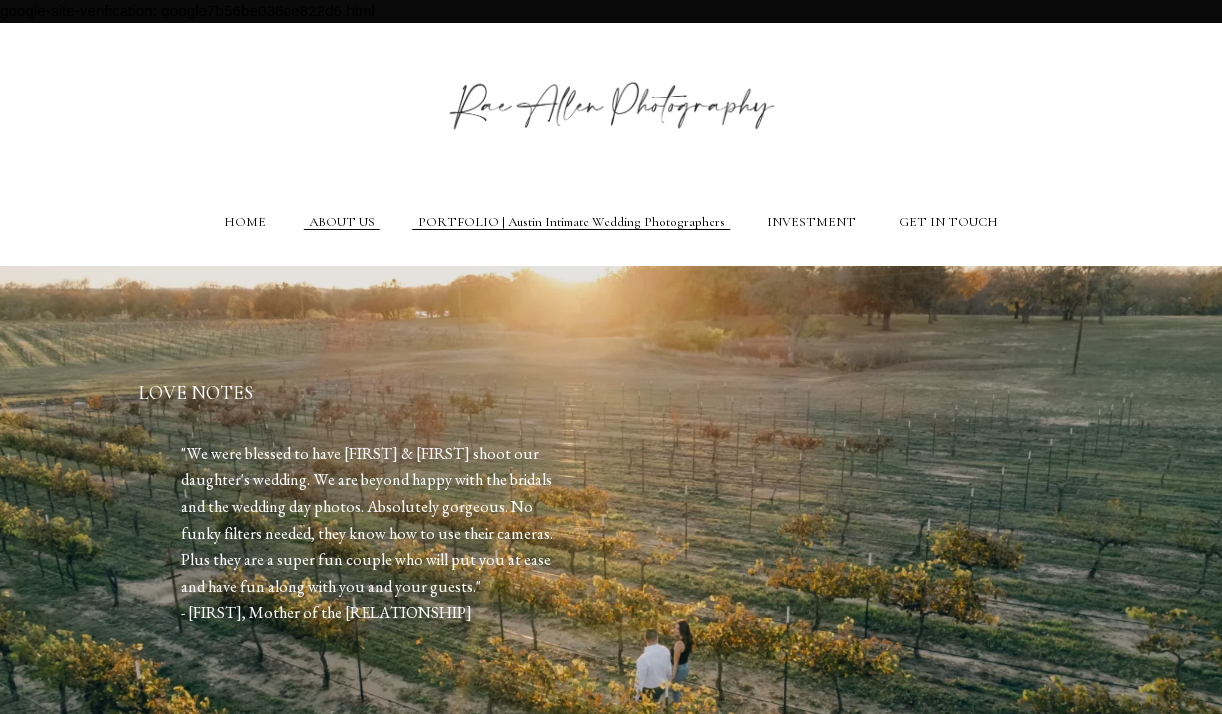 click on "PORTFOLIO | Austin Intimate Wedding Photographers" at bounding box center (571, 222) 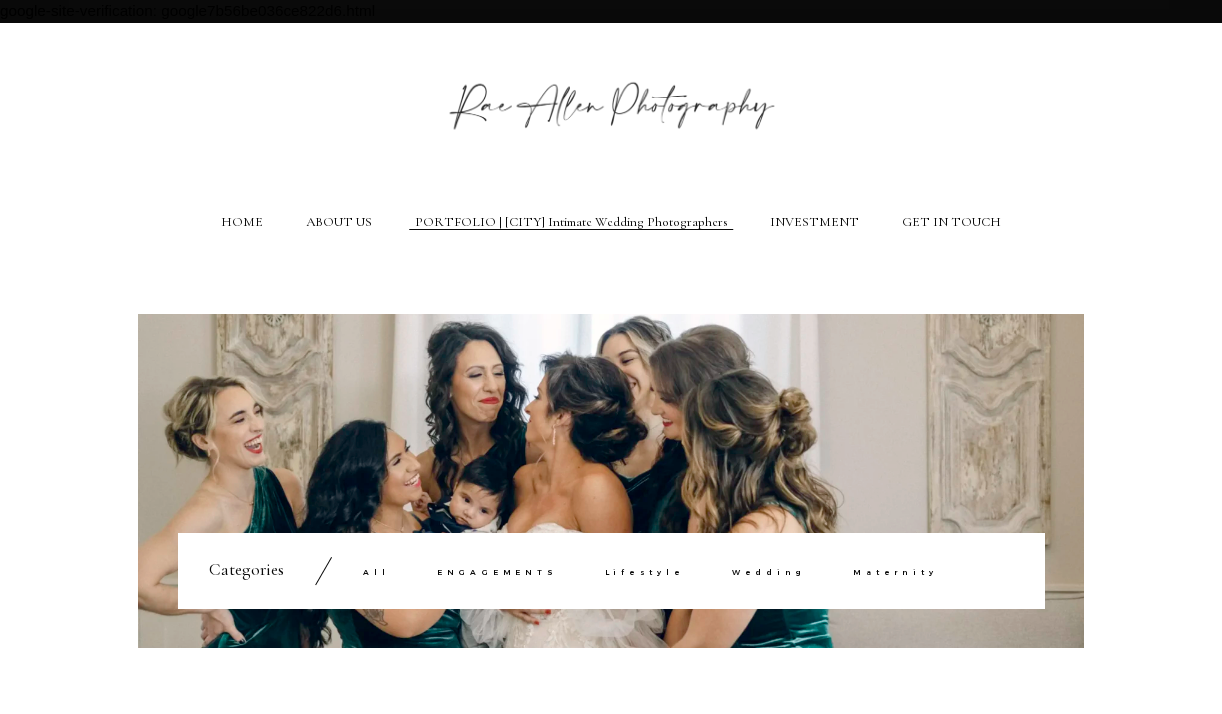 scroll, scrollTop: 0, scrollLeft: 0, axis: both 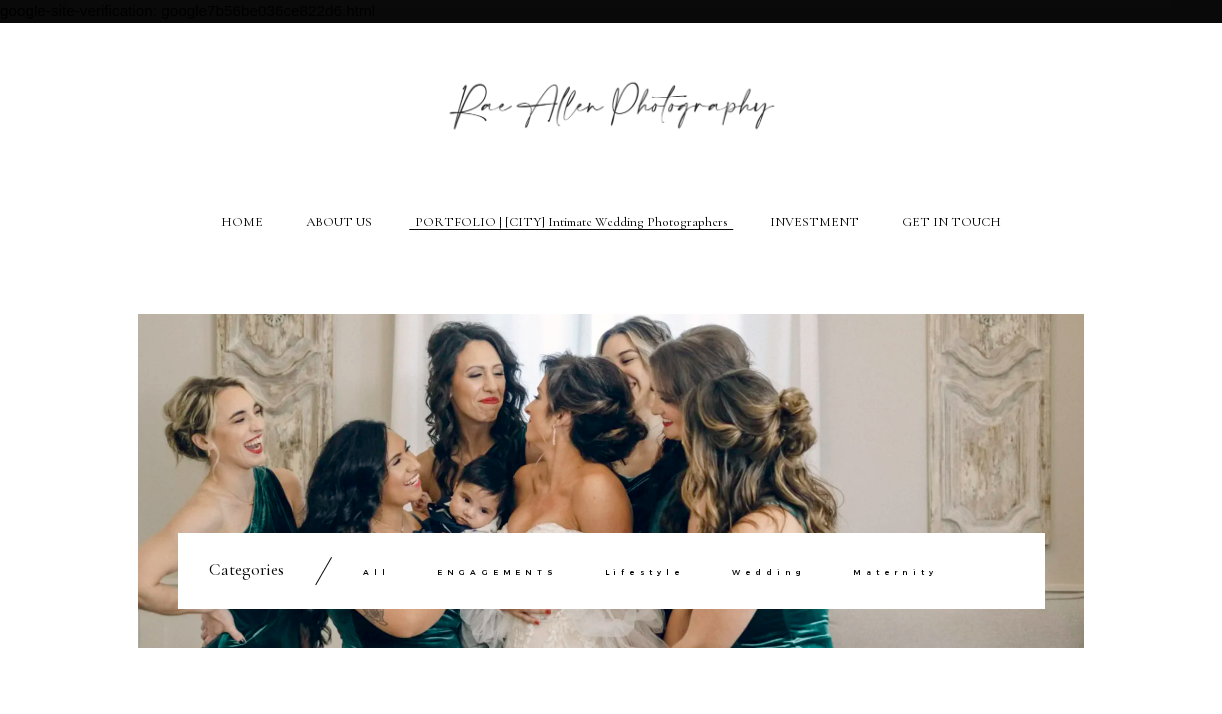 click on "Lifestyle" at bounding box center [645, 572] 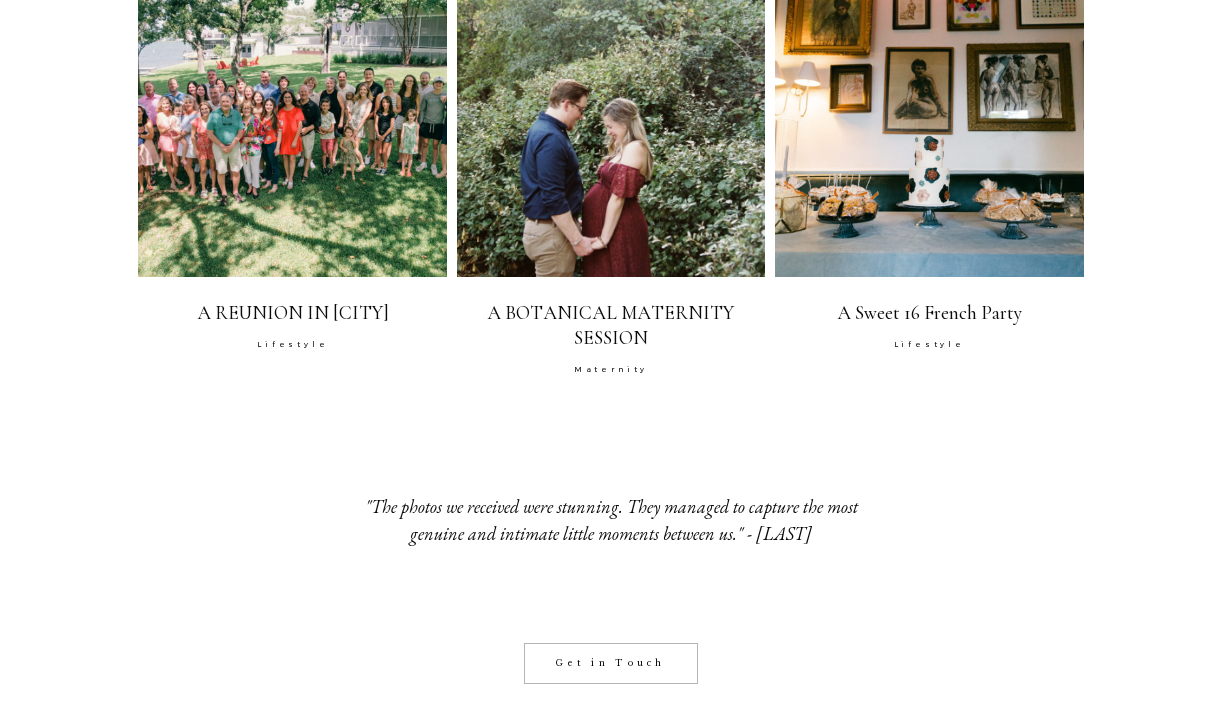 scroll, scrollTop: 475, scrollLeft: 0, axis: vertical 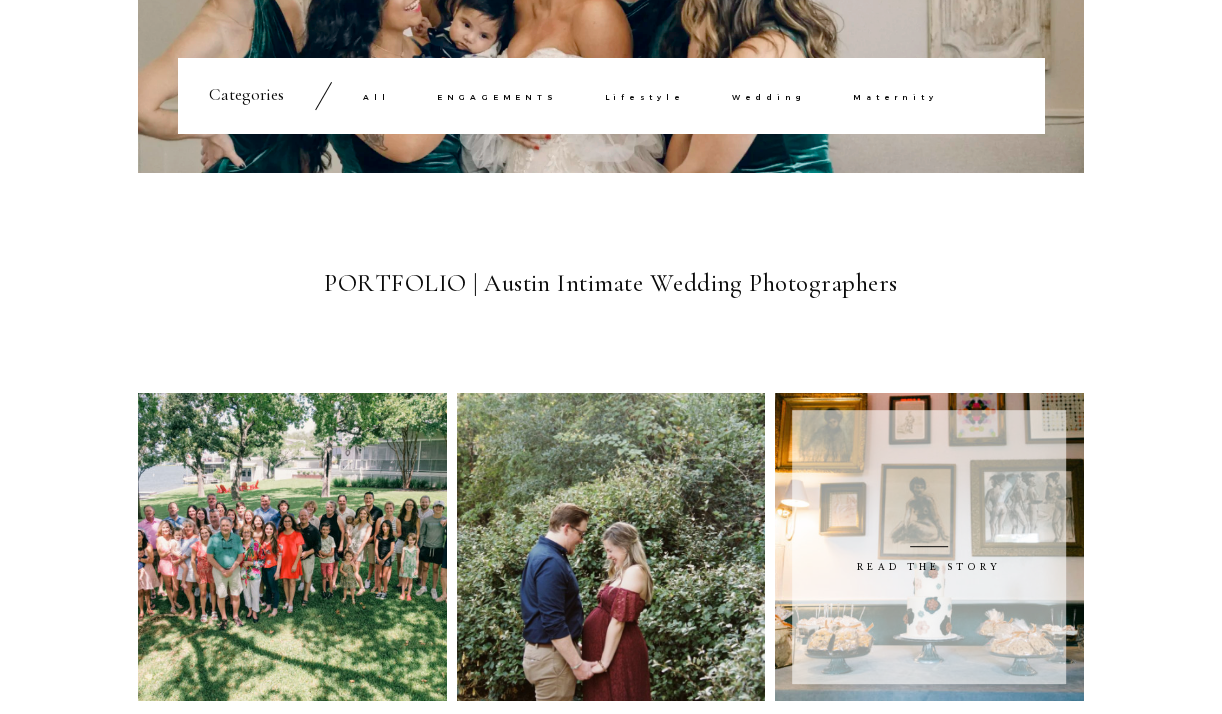 click at bounding box center (929, 547) 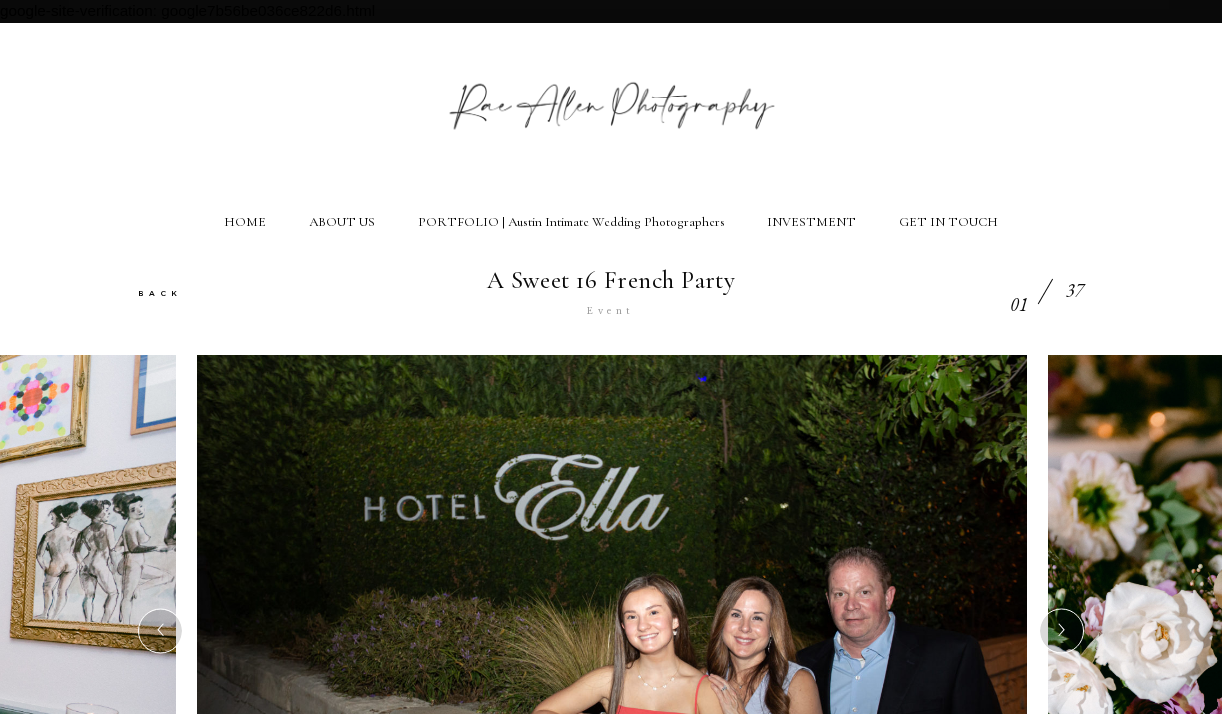 scroll, scrollTop: 0, scrollLeft: 0, axis: both 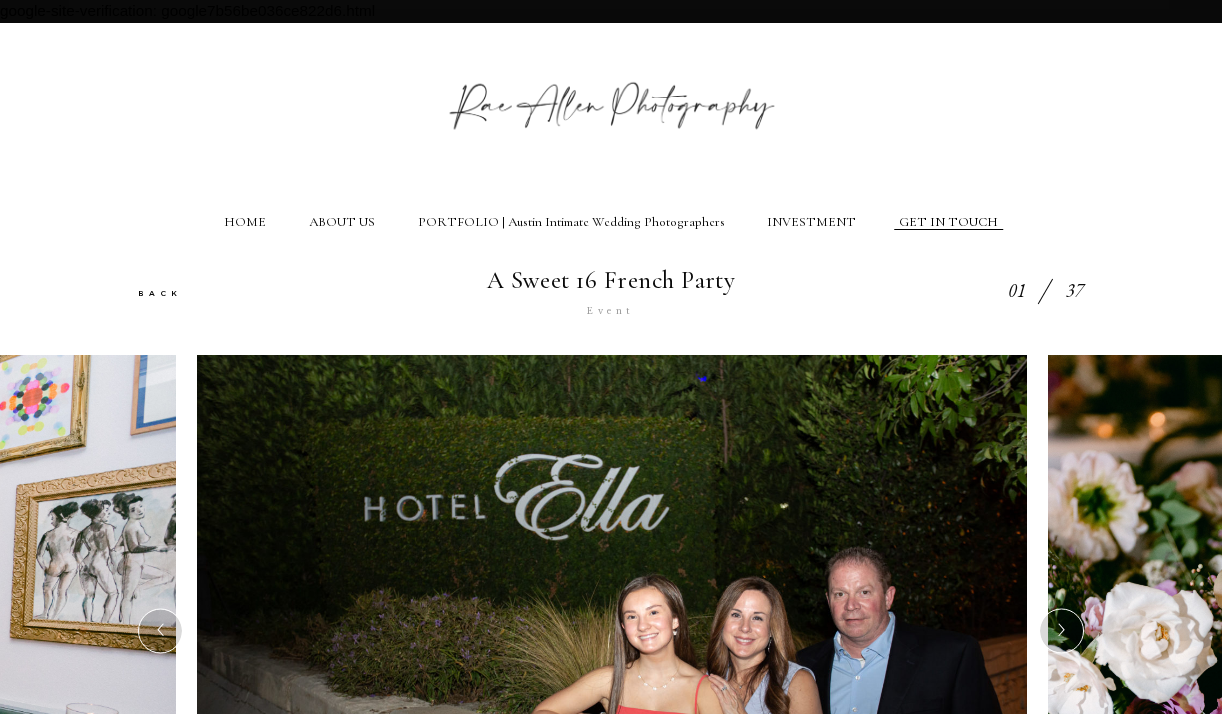 click on "GET IN TOUCH" at bounding box center (948, 222) 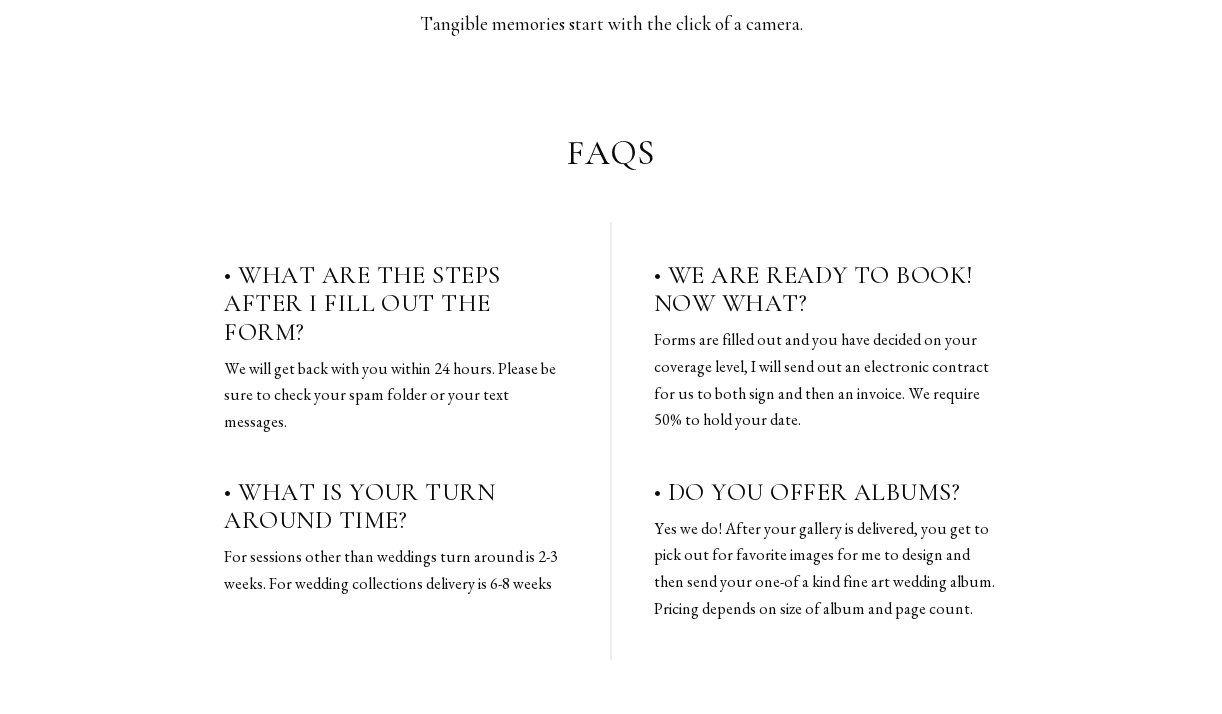 scroll, scrollTop: 2086, scrollLeft: 0, axis: vertical 